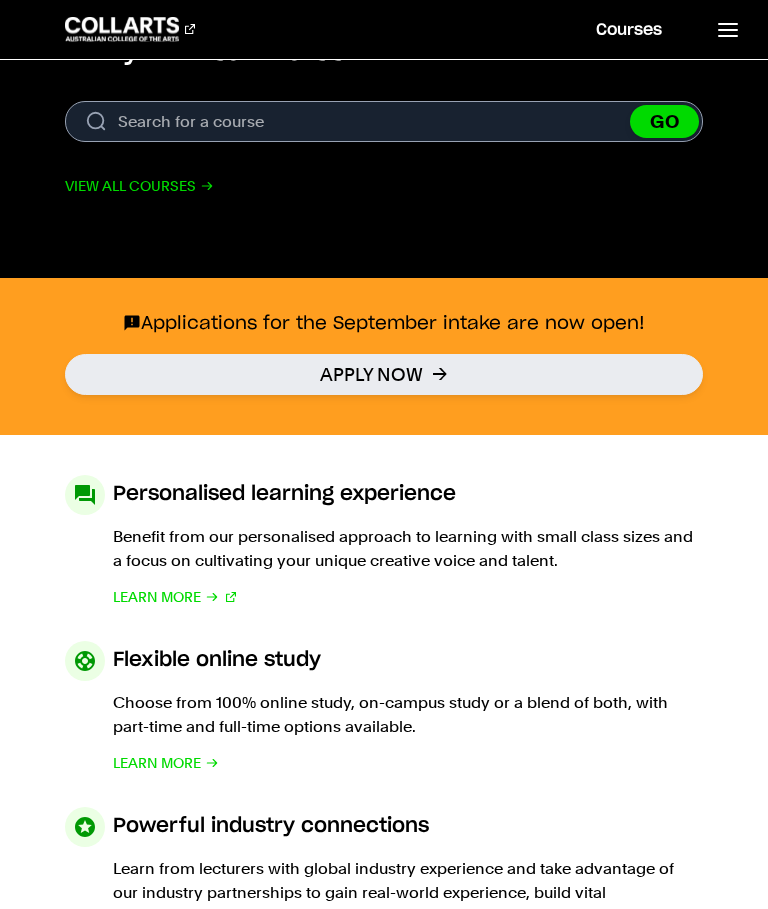 scroll, scrollTop: 822, scrollLeft: 0, axis: vertical 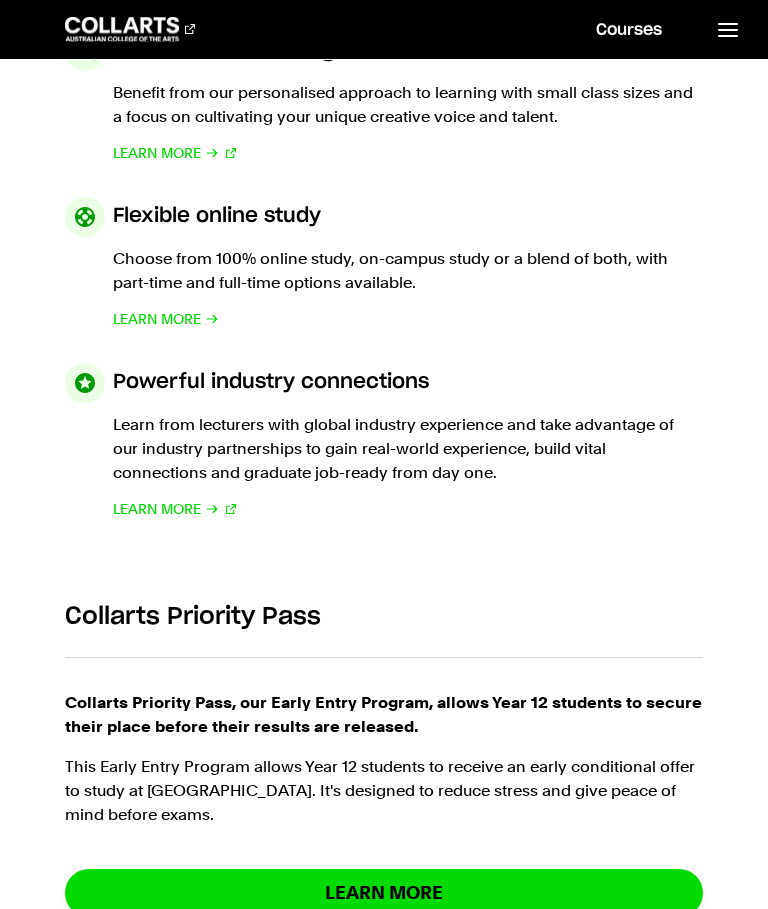 click on "Courses
Collarts Online
Study 100% online
About Us
History & Values
Strategic Plan
Governance & Accreditation
Faculty
Careers at Collarts" at bounding box center (384, 2654) 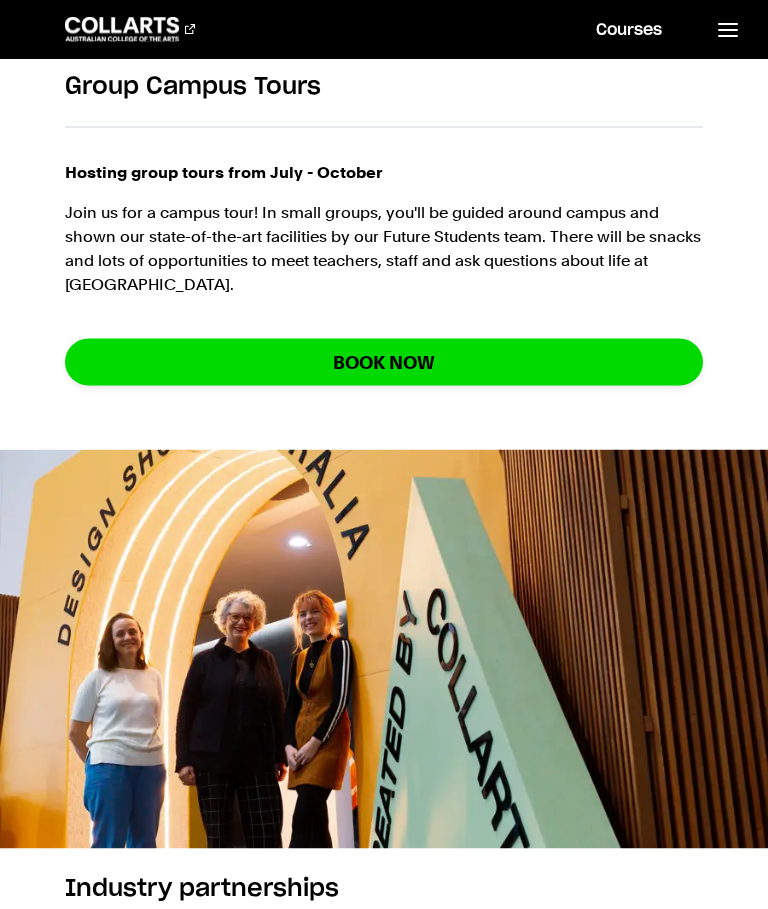 scroll, scrollTop: 2542, scrollLeft: 0, axis: vertical 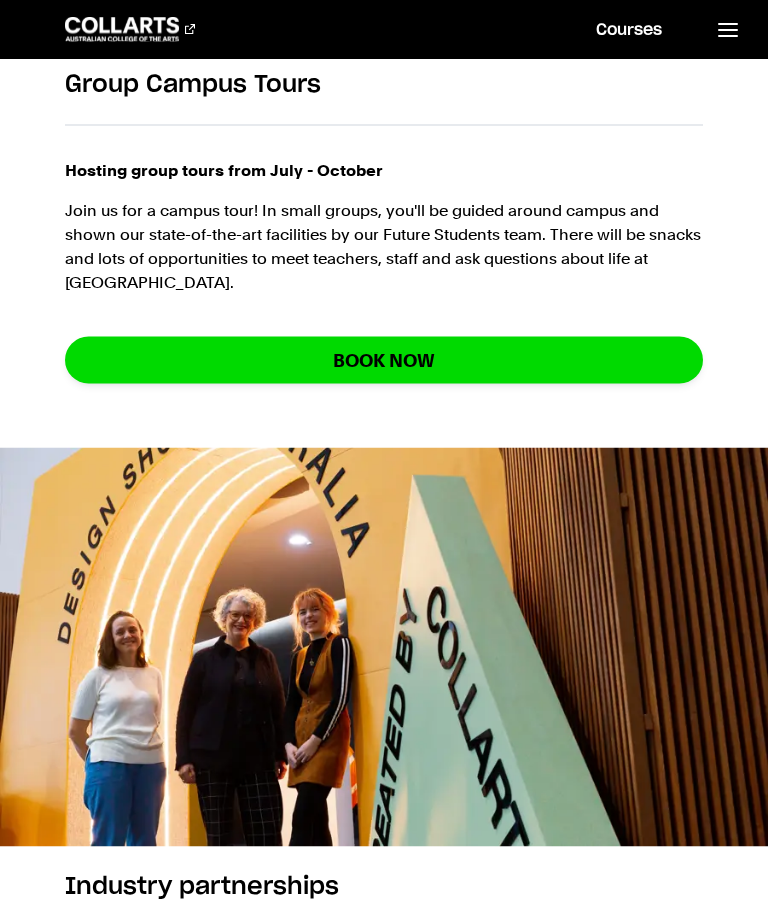 click on "Book Now" at bounding box center (383, 360) 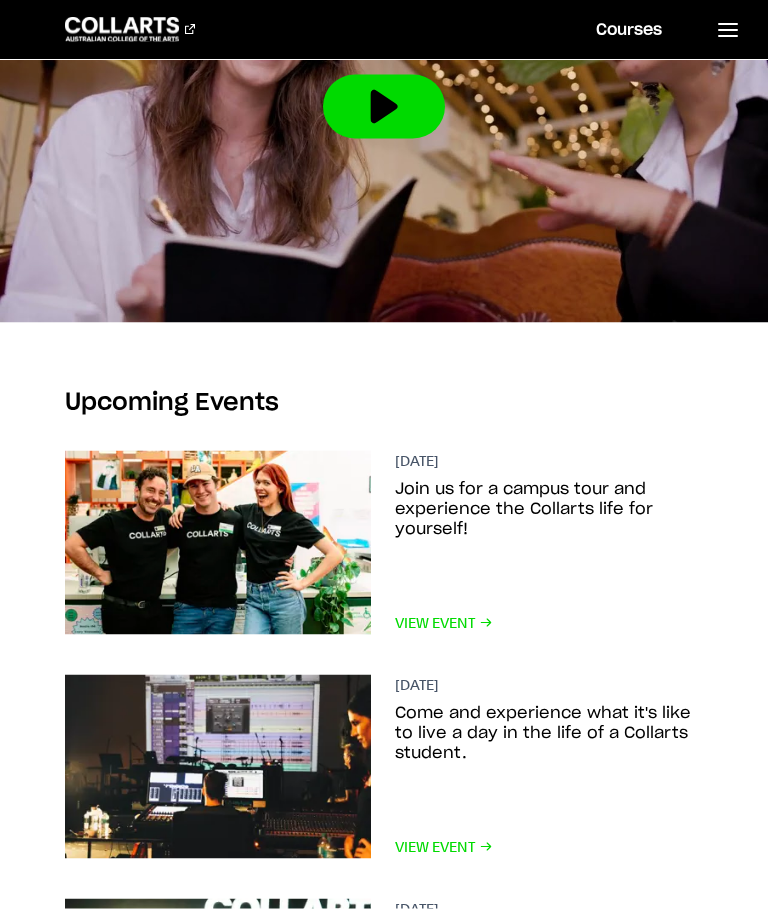 scroll, scrollTop: 4928, scrollLeft: 0, axis: vertical 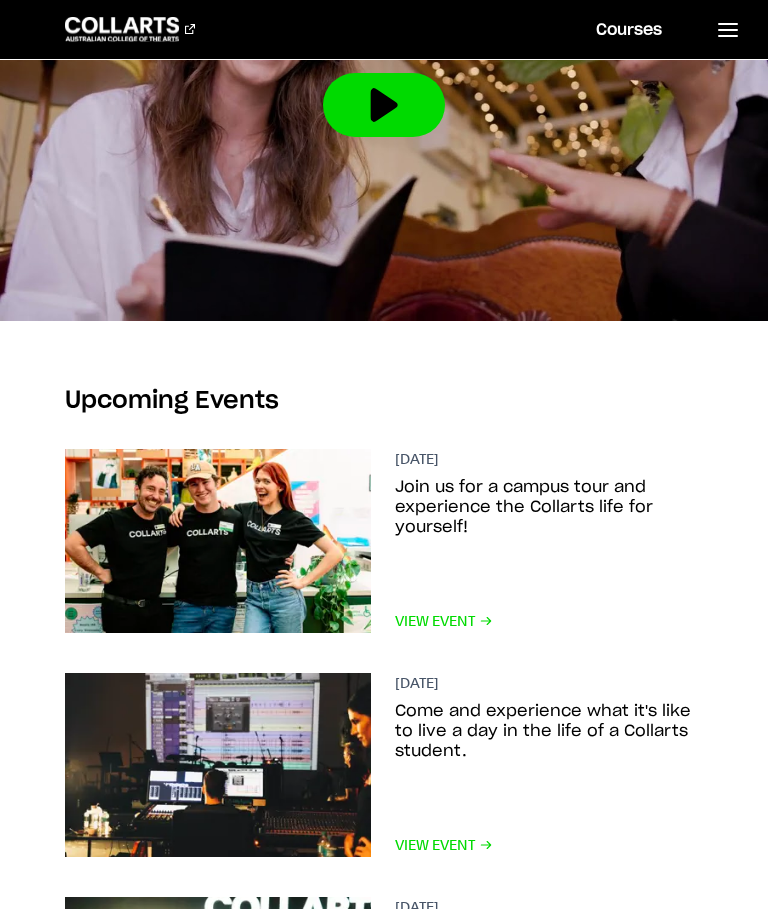 click on "View Event" at bounding box center [444, 621] 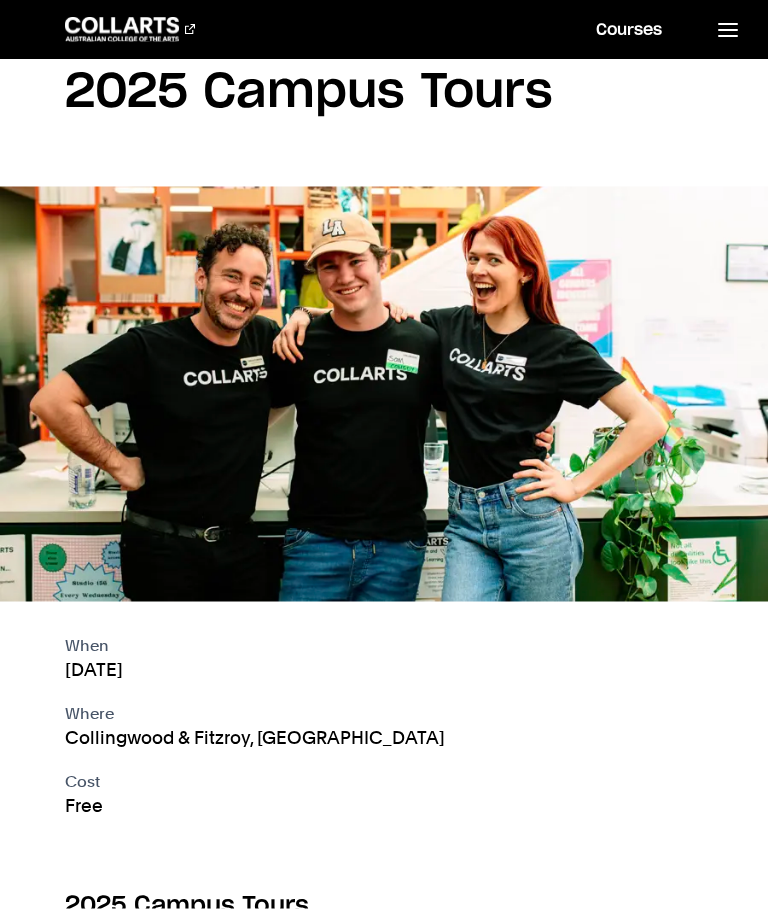 scroll, scrollTop: 136, scrollLeft: 0, axis: vertical 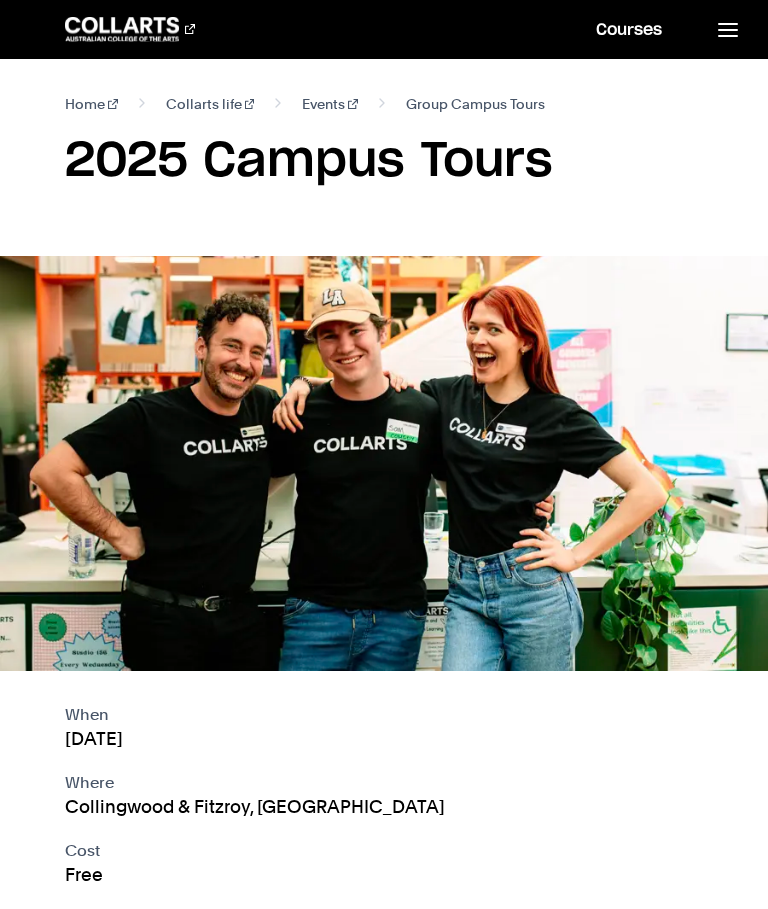 click 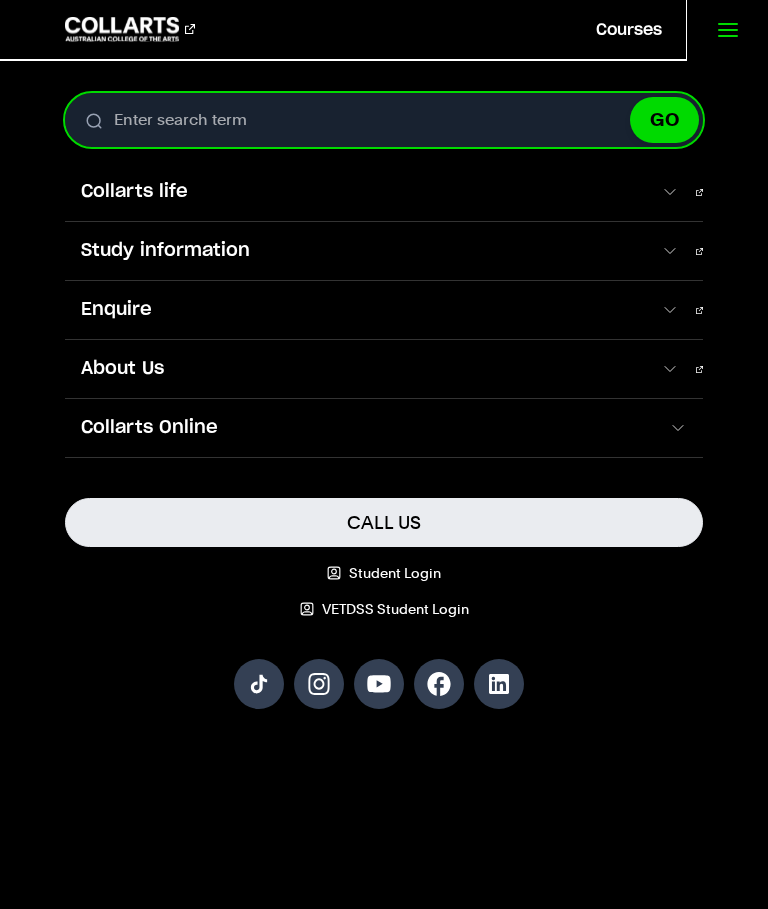 click on "Enter search term" at bounding box center [383, 120] 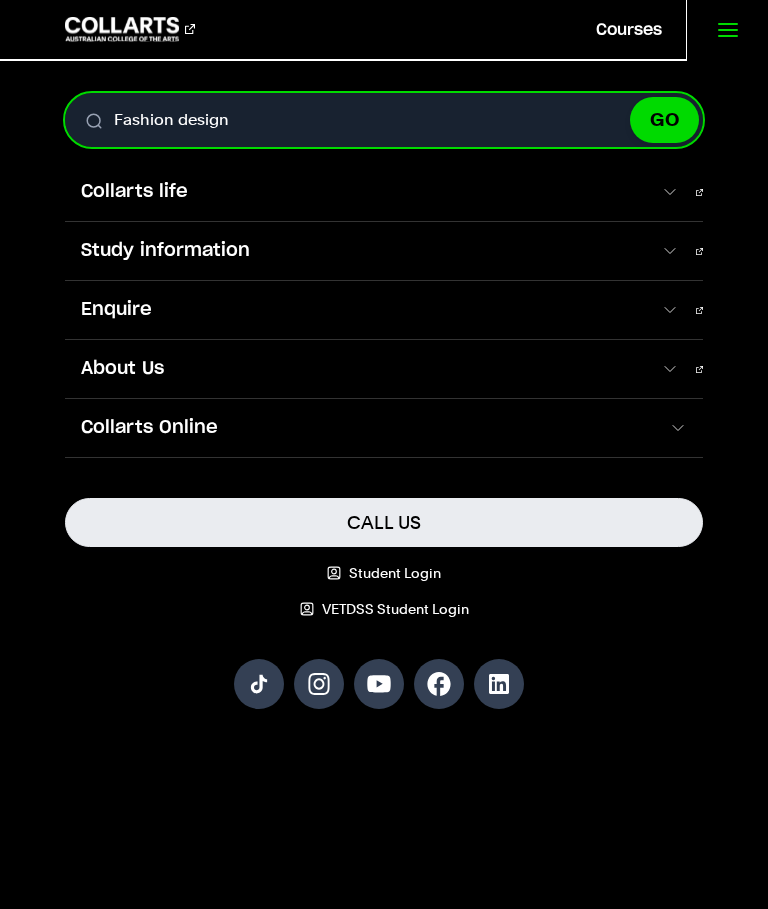 type on "Fashion design" 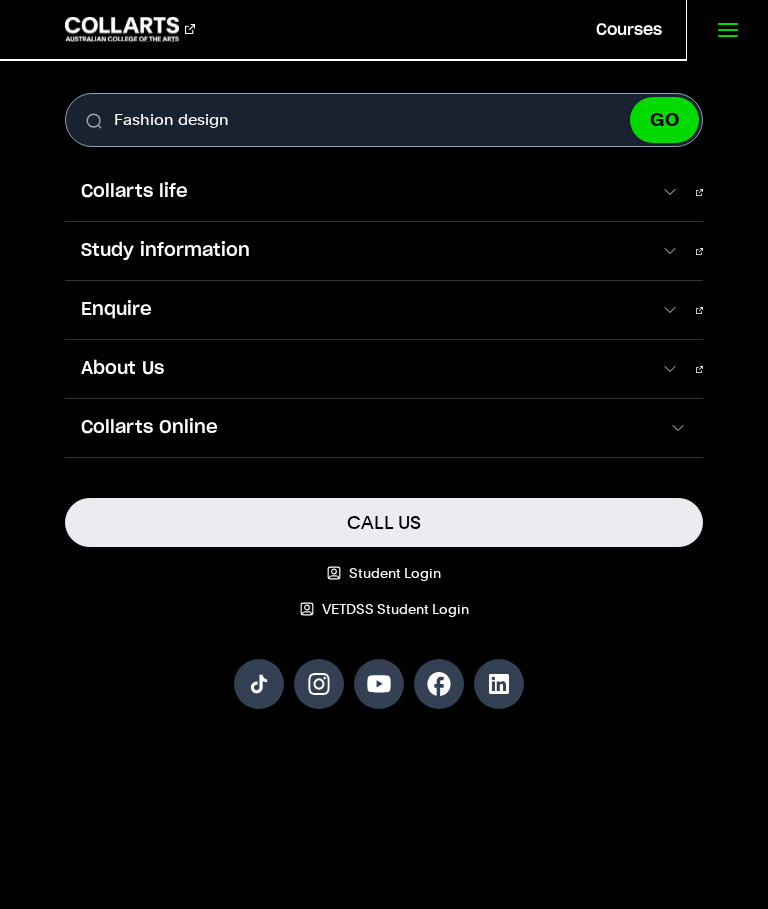 click on "GO" at bounding box center (664, 120) 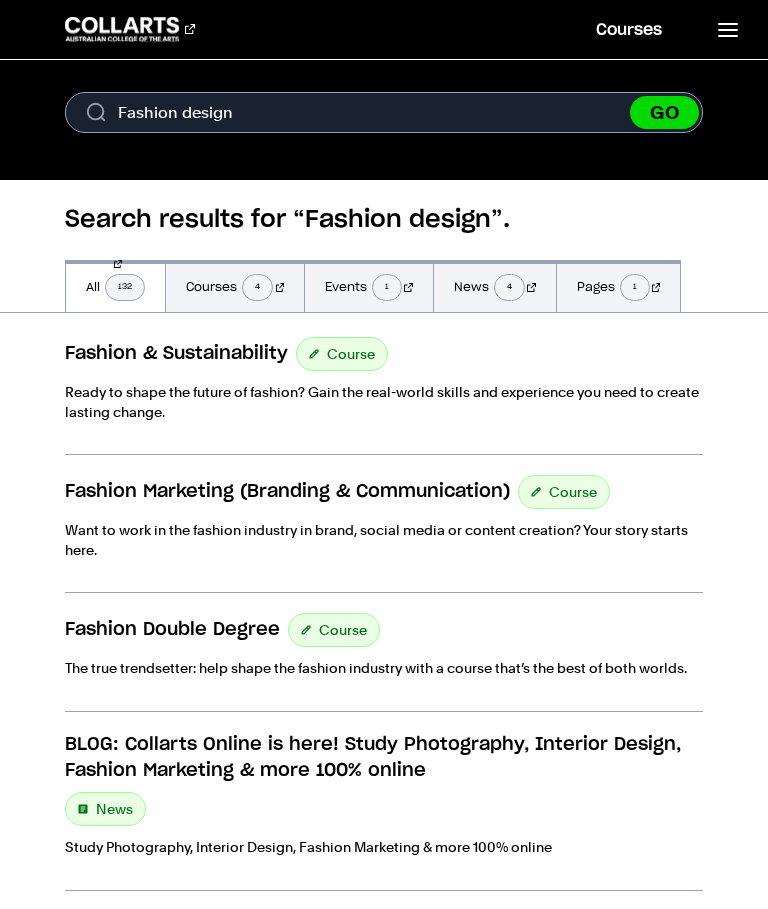 scroll, scrollTop: 0, scrollLeft: 0, axis: both 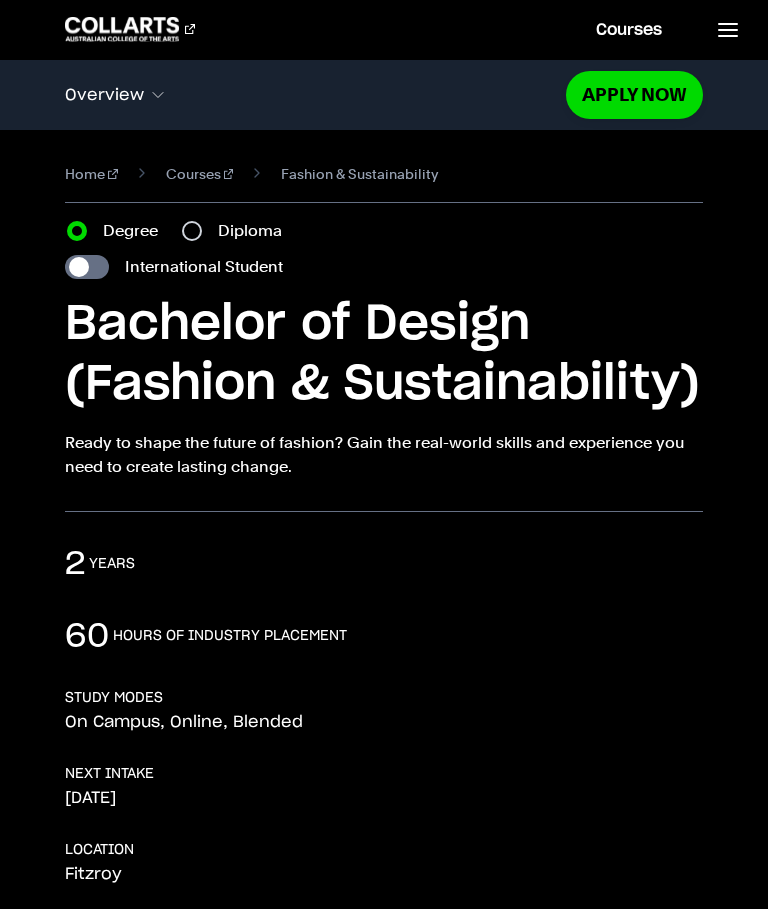 click on "Diploma" at bounding box center [192, 231] 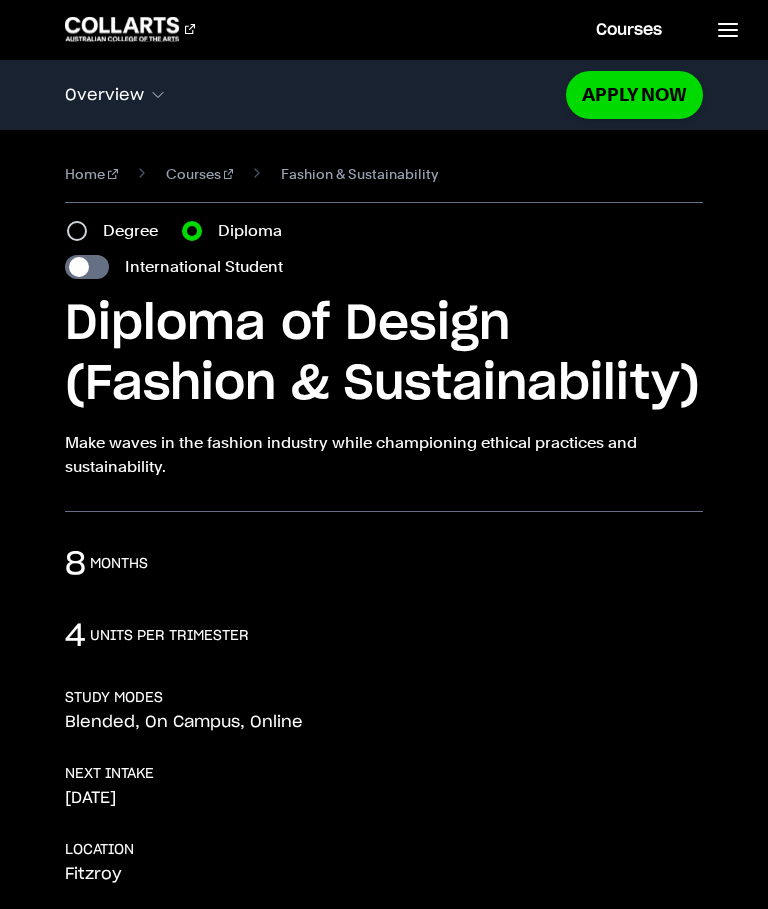 click on "International Student" at bounding box center (87, 267) 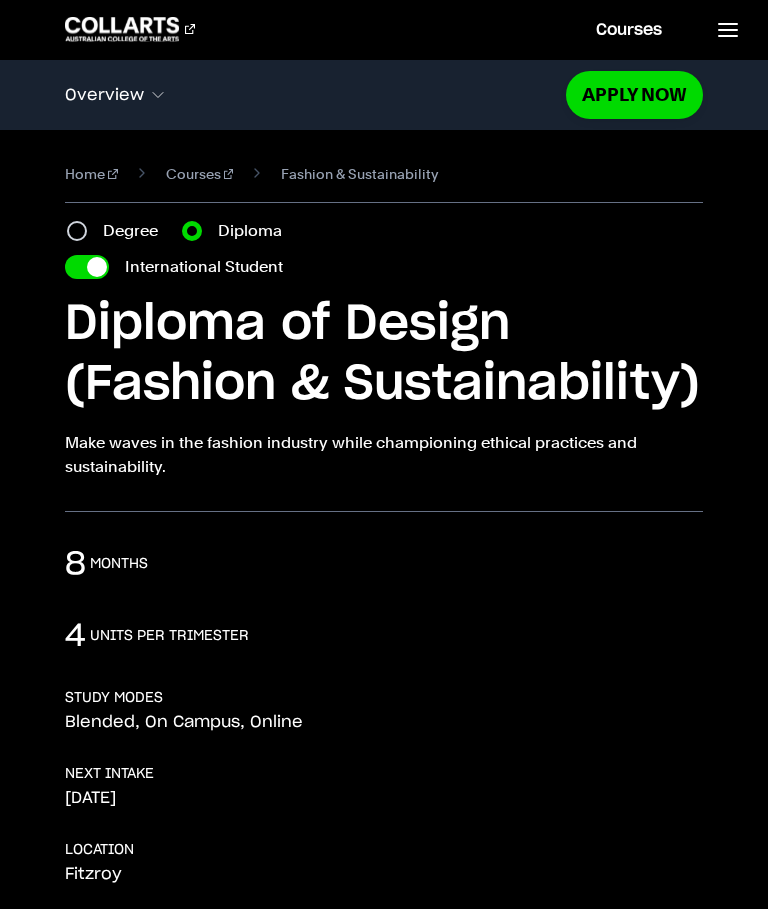 checkbox on "true" 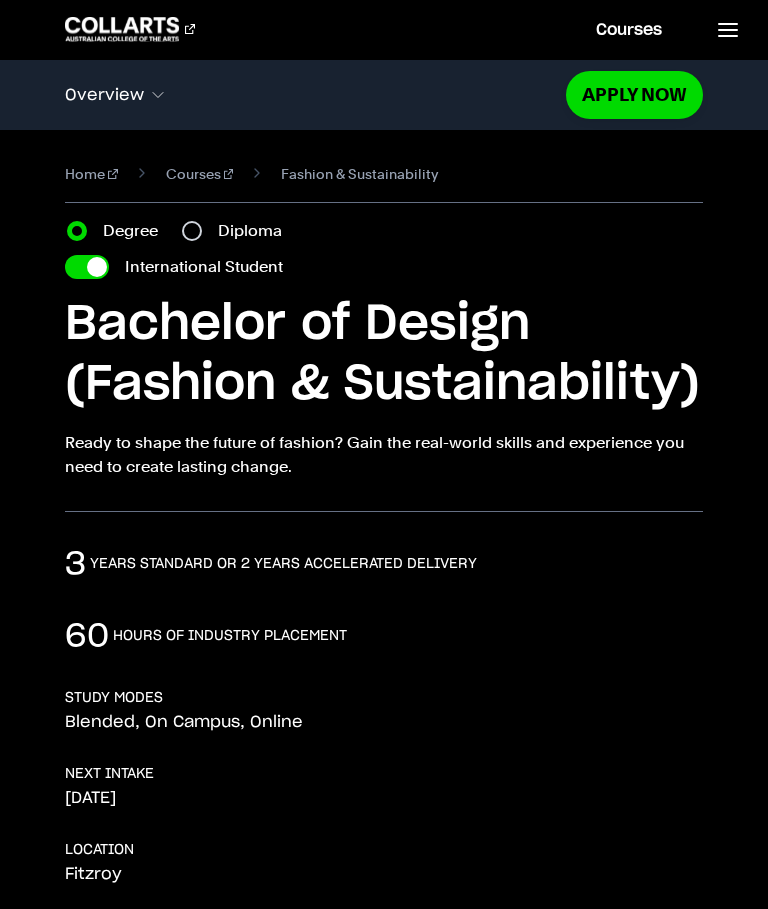click on "Home
Courses
Fashion & Sustainability
Course variant
Degree
Diploma
International Student
Bachelor of Design (Fashion & Sustainability)" at bounding box center (383, 321) 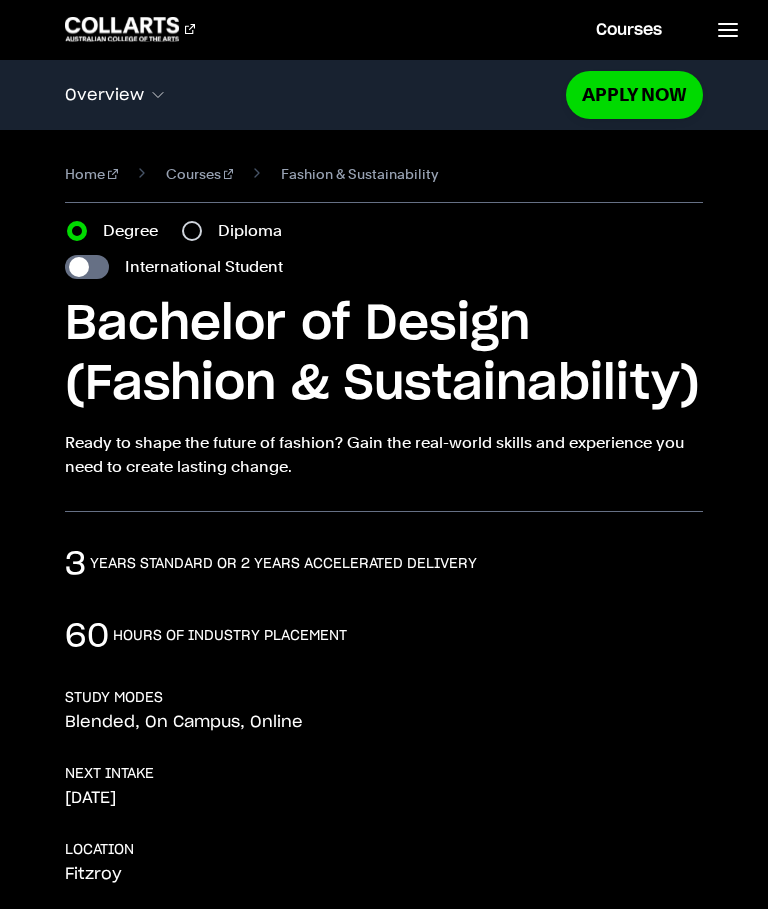 checkbox on "false" 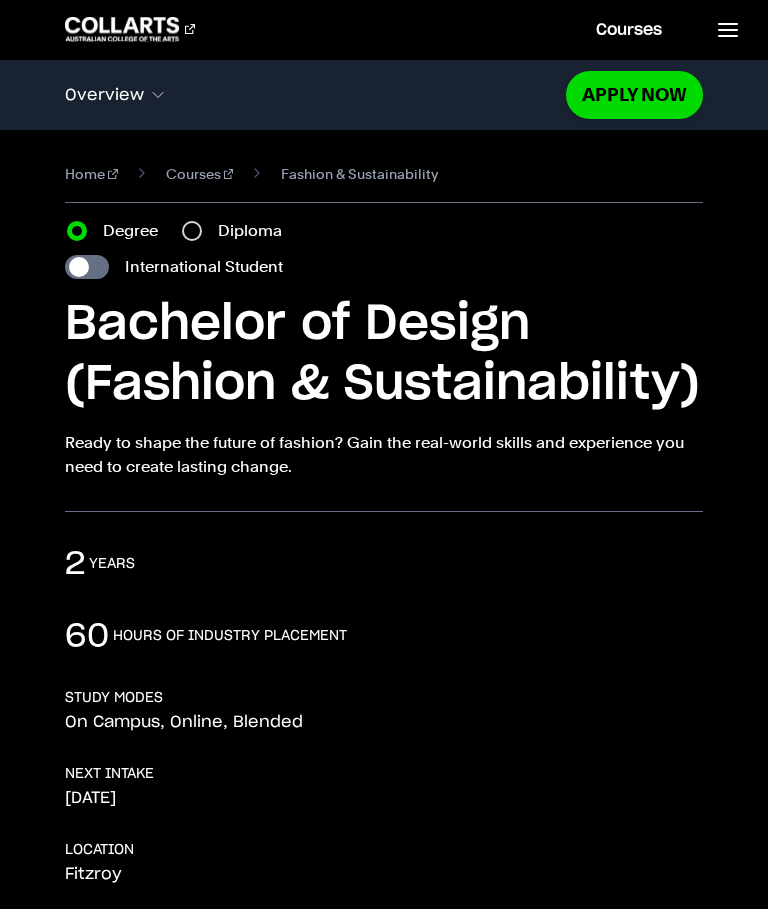 click on "International Student" at bounding box center (87, 267) 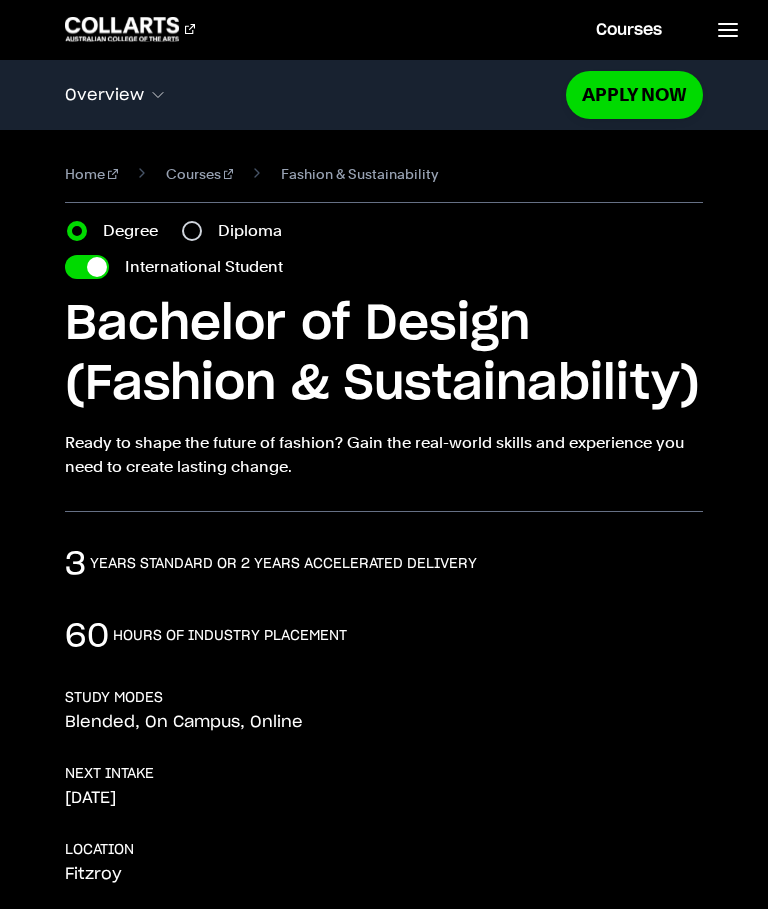 checkbox on "true" 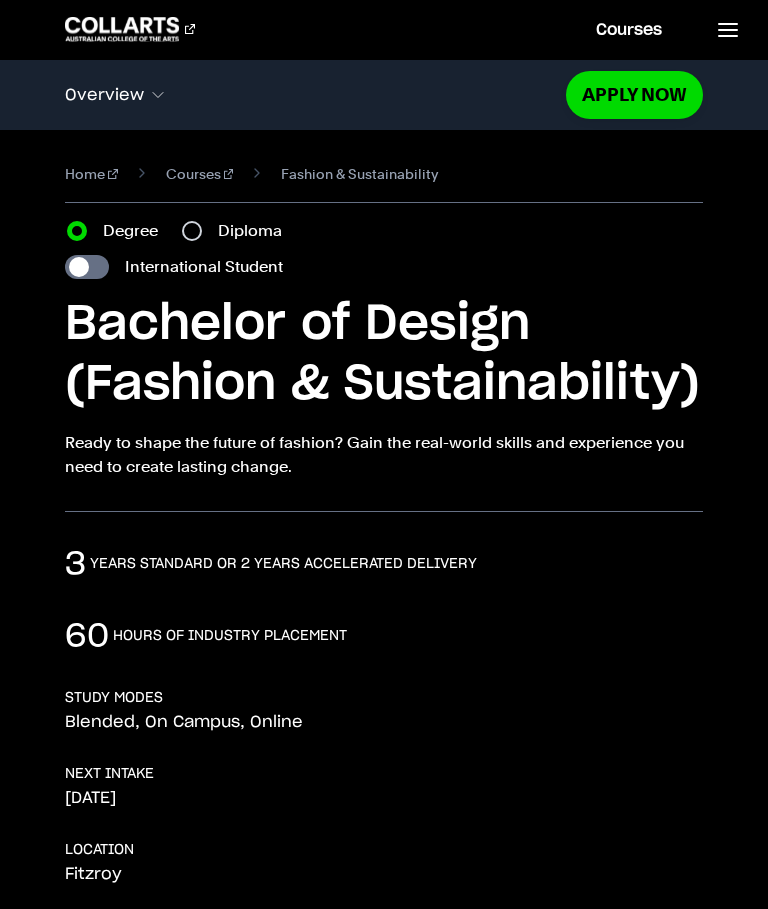 checkbox on "false" 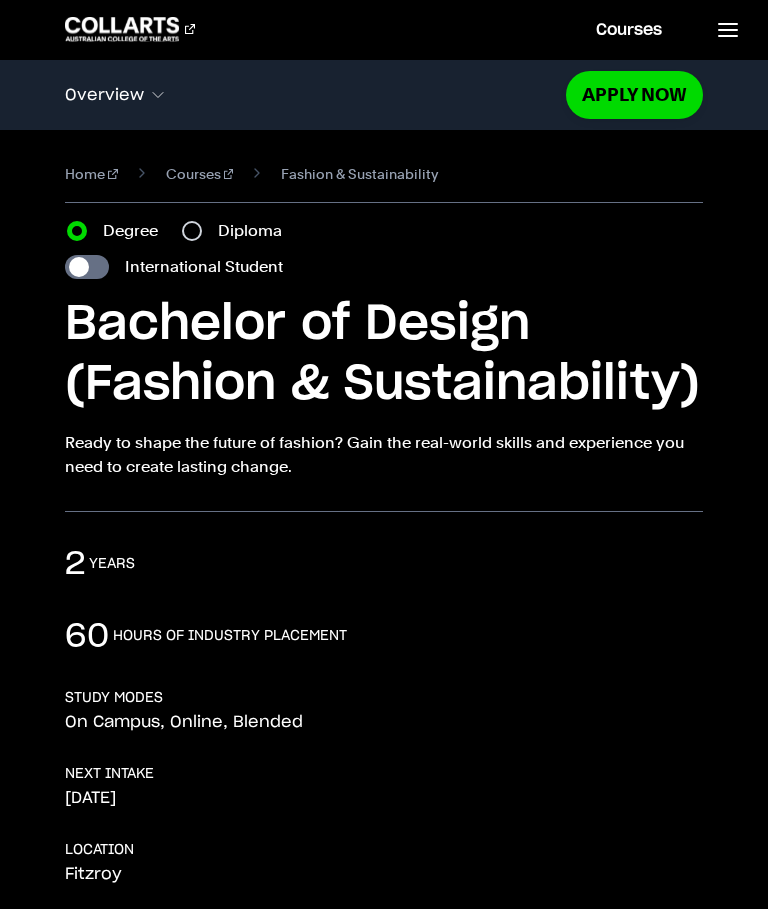 click on "International Student" at bounding box center [383, 267] 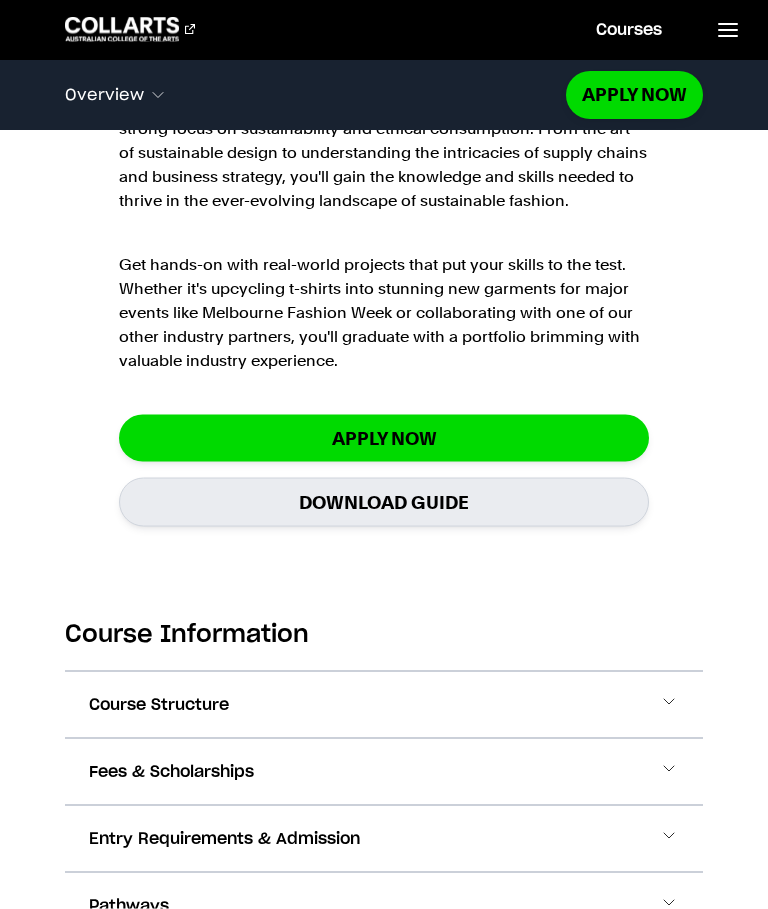 scroll, scrollTop: 1547, scrollLeft: 0, axis: vertical 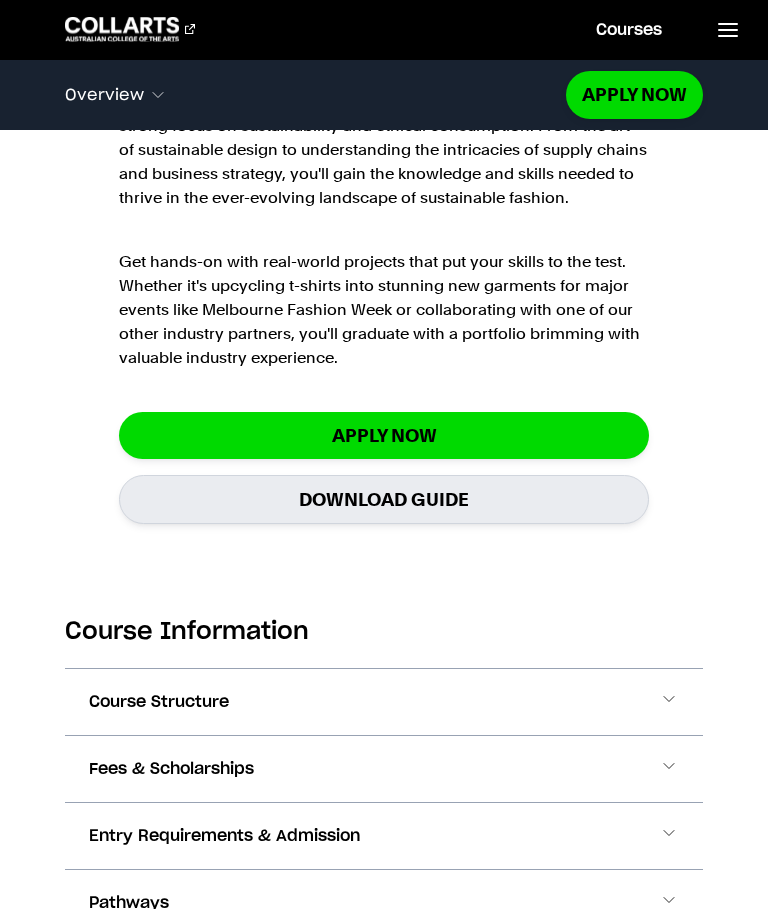 click on "Download Guide" at bounding box center [383, 499] 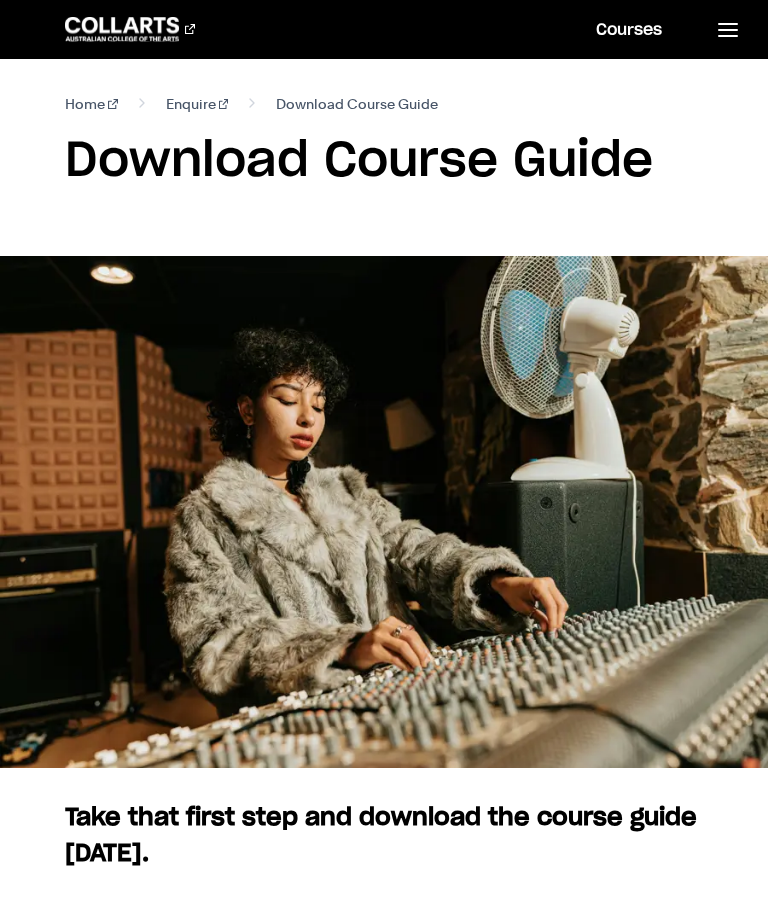 scroll, scrollTop: 0, scrollLeft: 0, axis: both 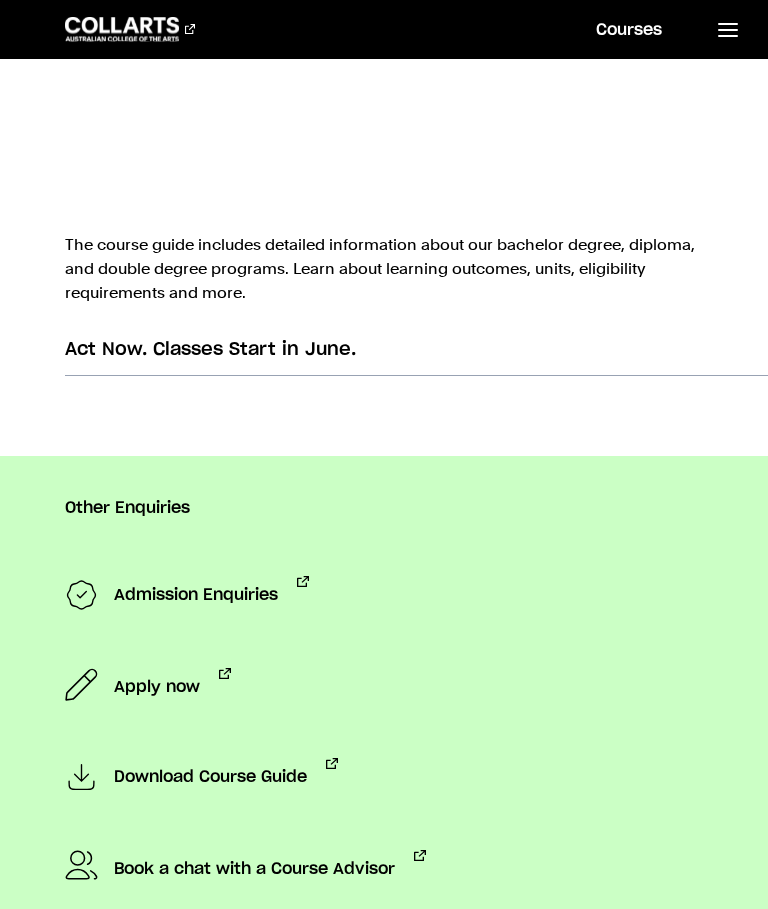 click on "Download Course Guide" at bounding box center (210, 778) 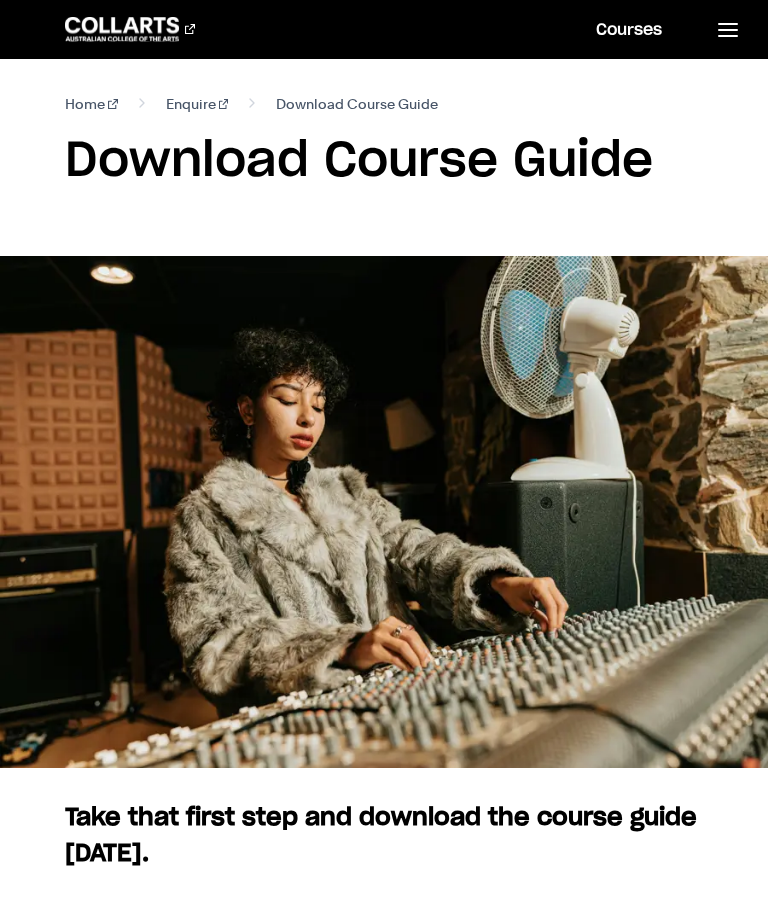 scroll, scrollTop: 0, scrollLeft: 0, axis: both 